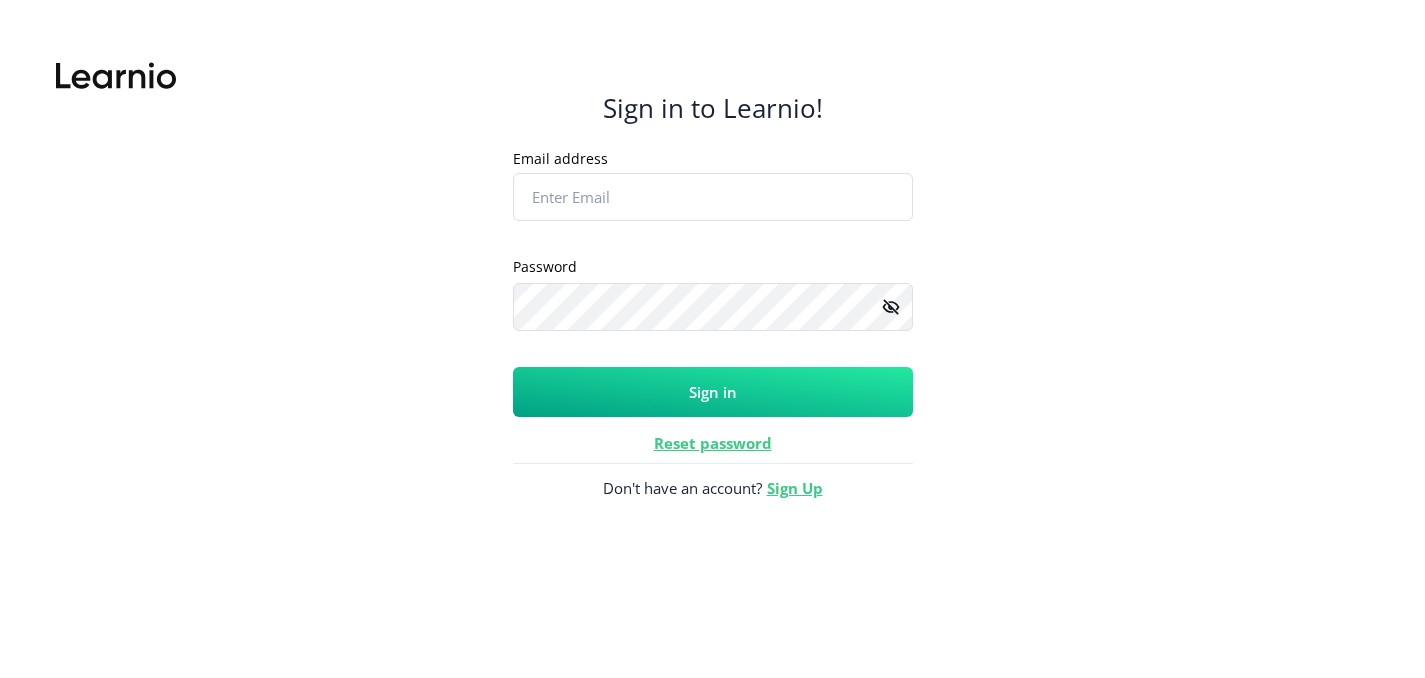 scroll, scrollTop: 0, scrollLeft: 0, axis: both 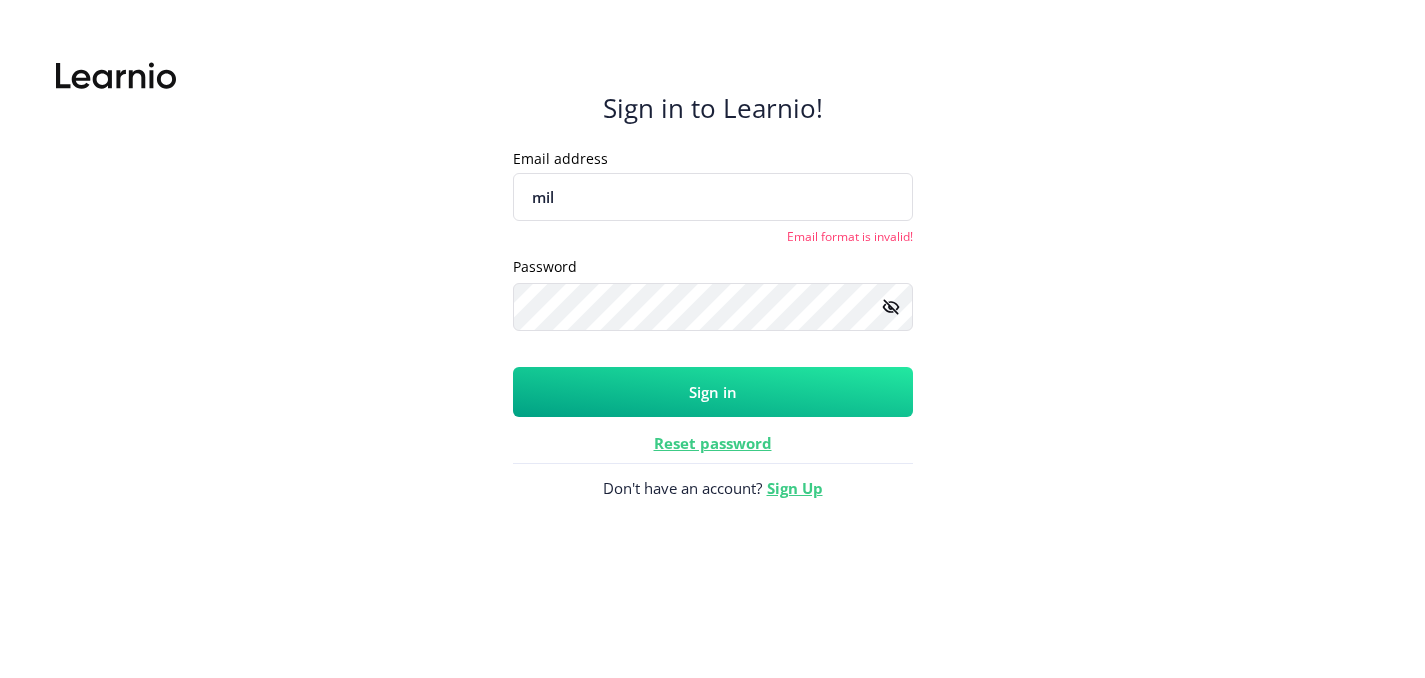 type on "milica.jovicic996@gmail.com" 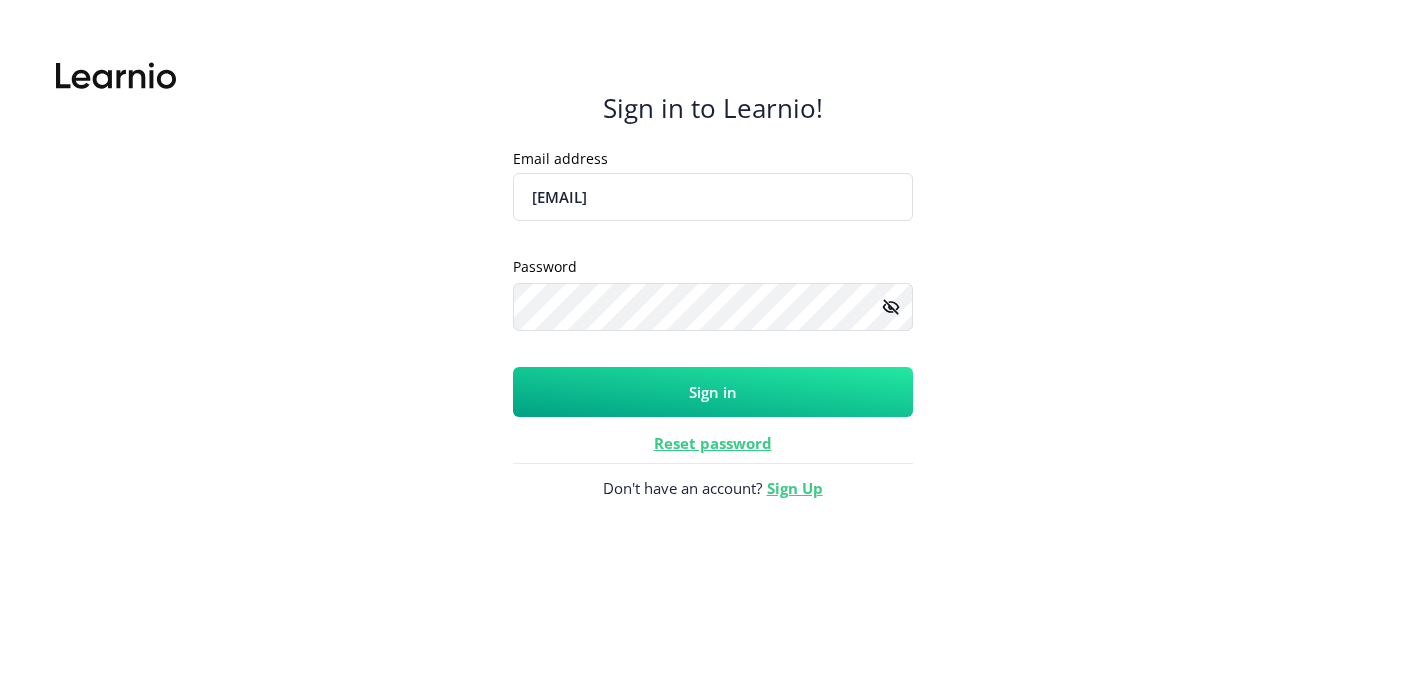 click on "Sign in" at bounding box center [713, 392] 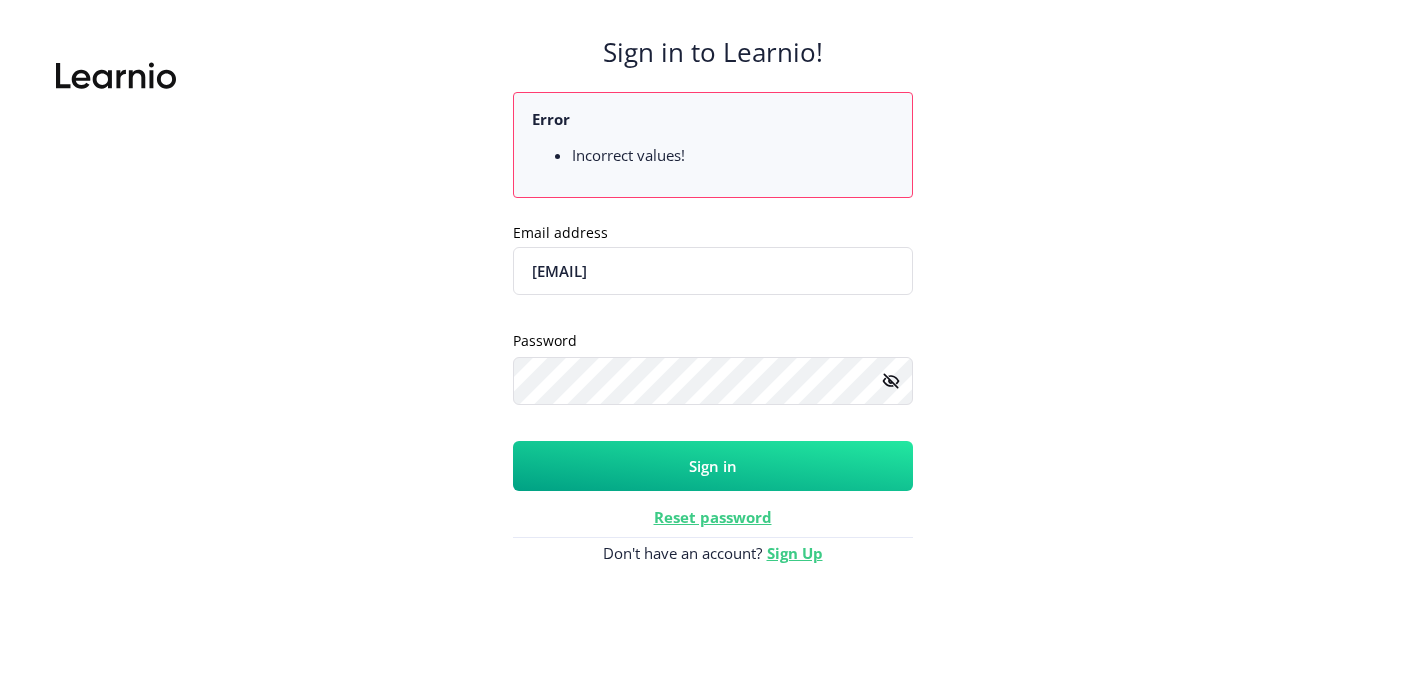 click on "Reset password" at bounding box center (713, 517) 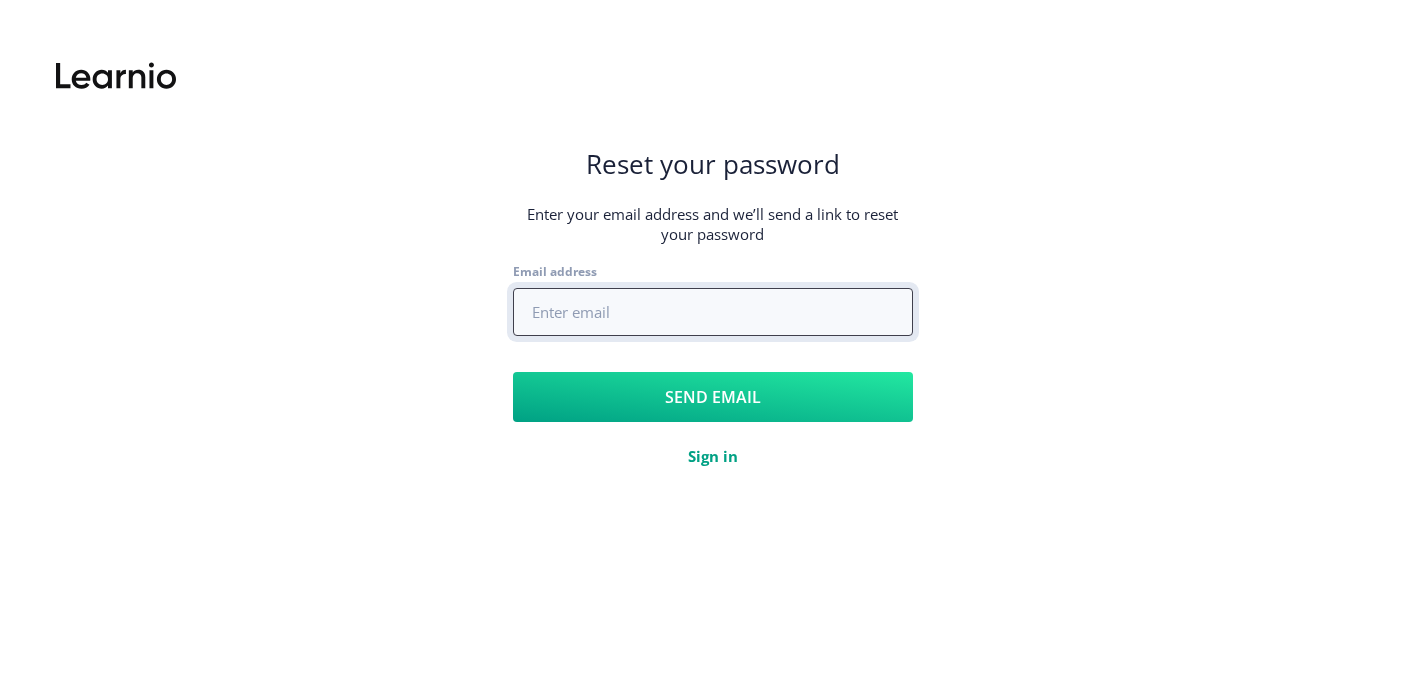 click on "Email address" at bounding box center [713, 312] 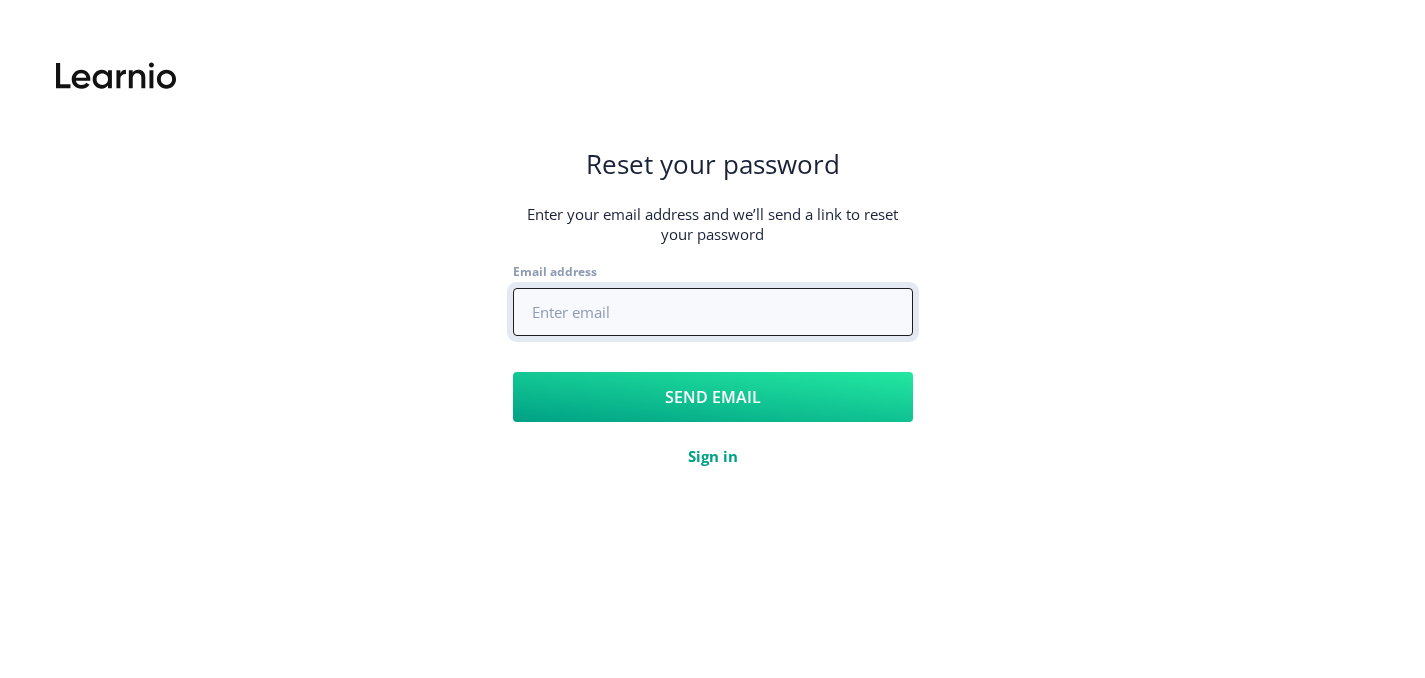 type on "milica.jovicic996@gmail.com" 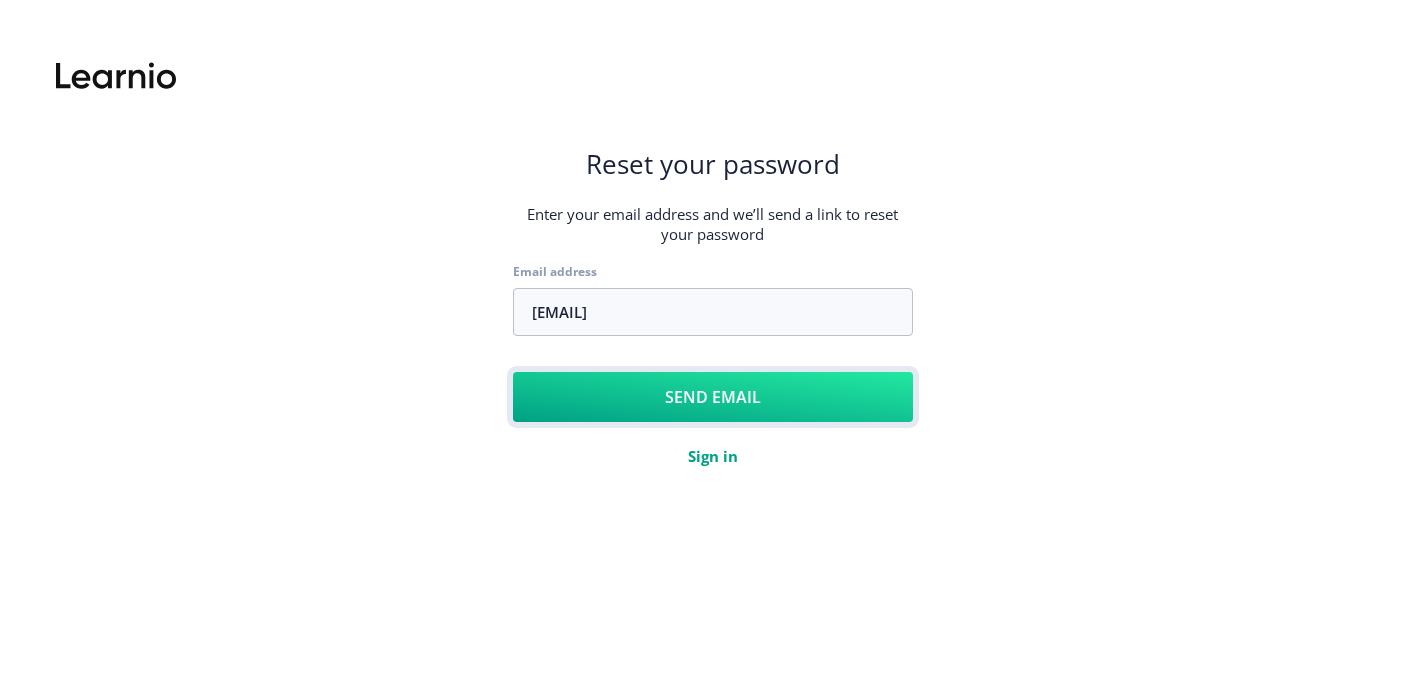 click on "Send email" at bounding box center [713, 397] 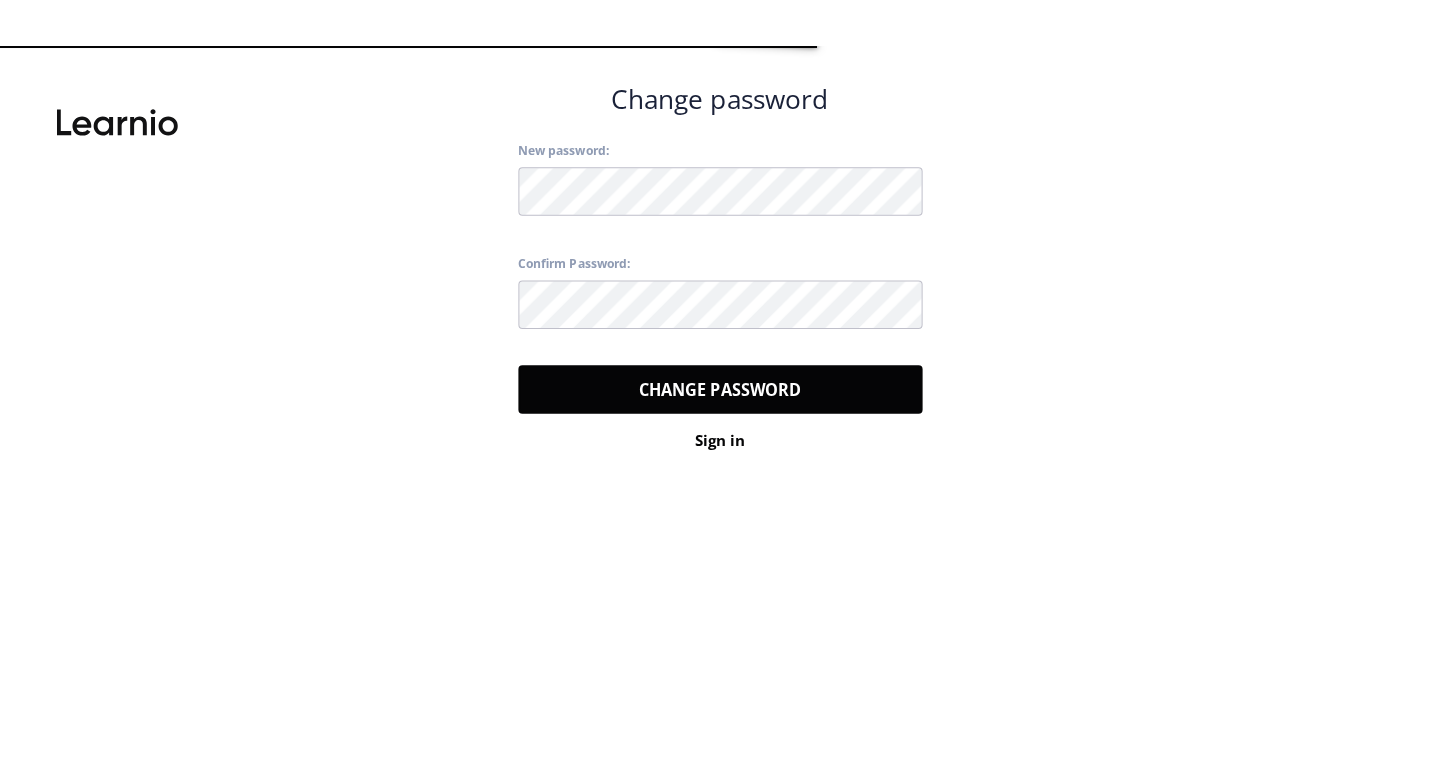 scroll, scrollTop: 0, scrollLeft: 0, axis: both 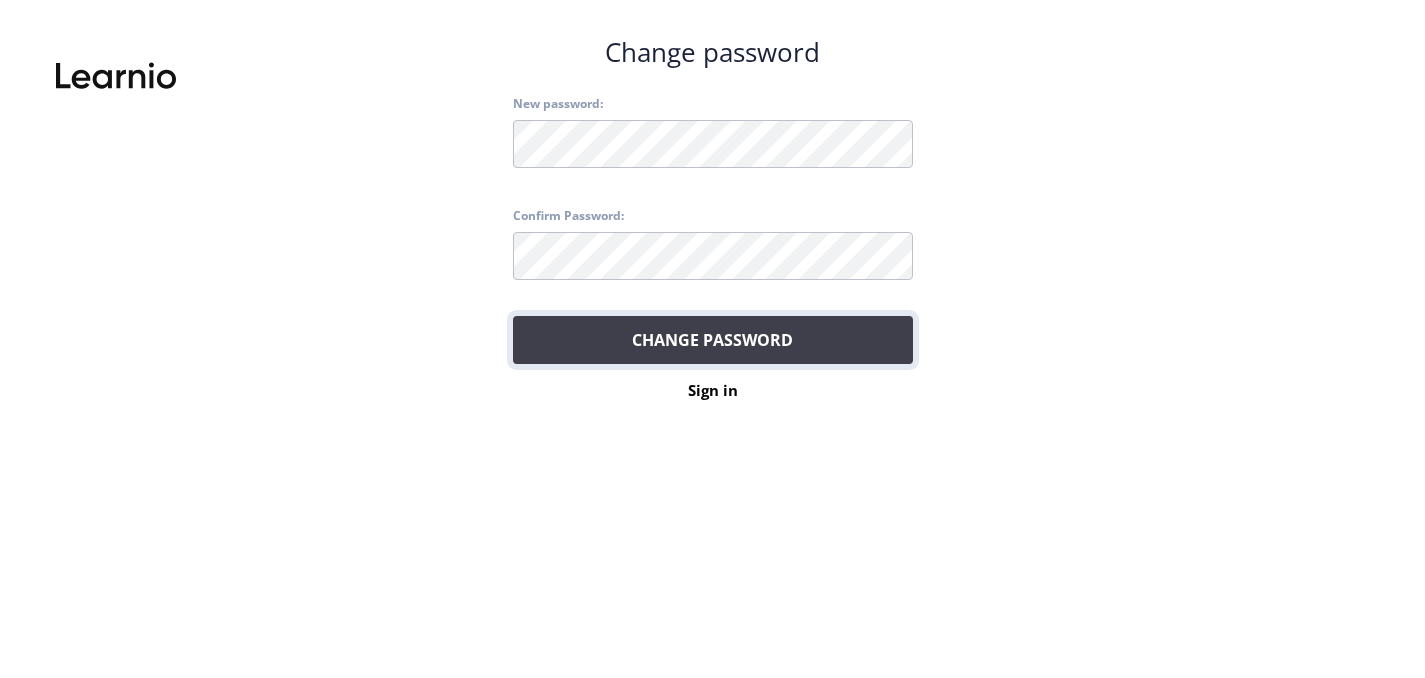 click on "Change password" at bounding box center [713, 340] 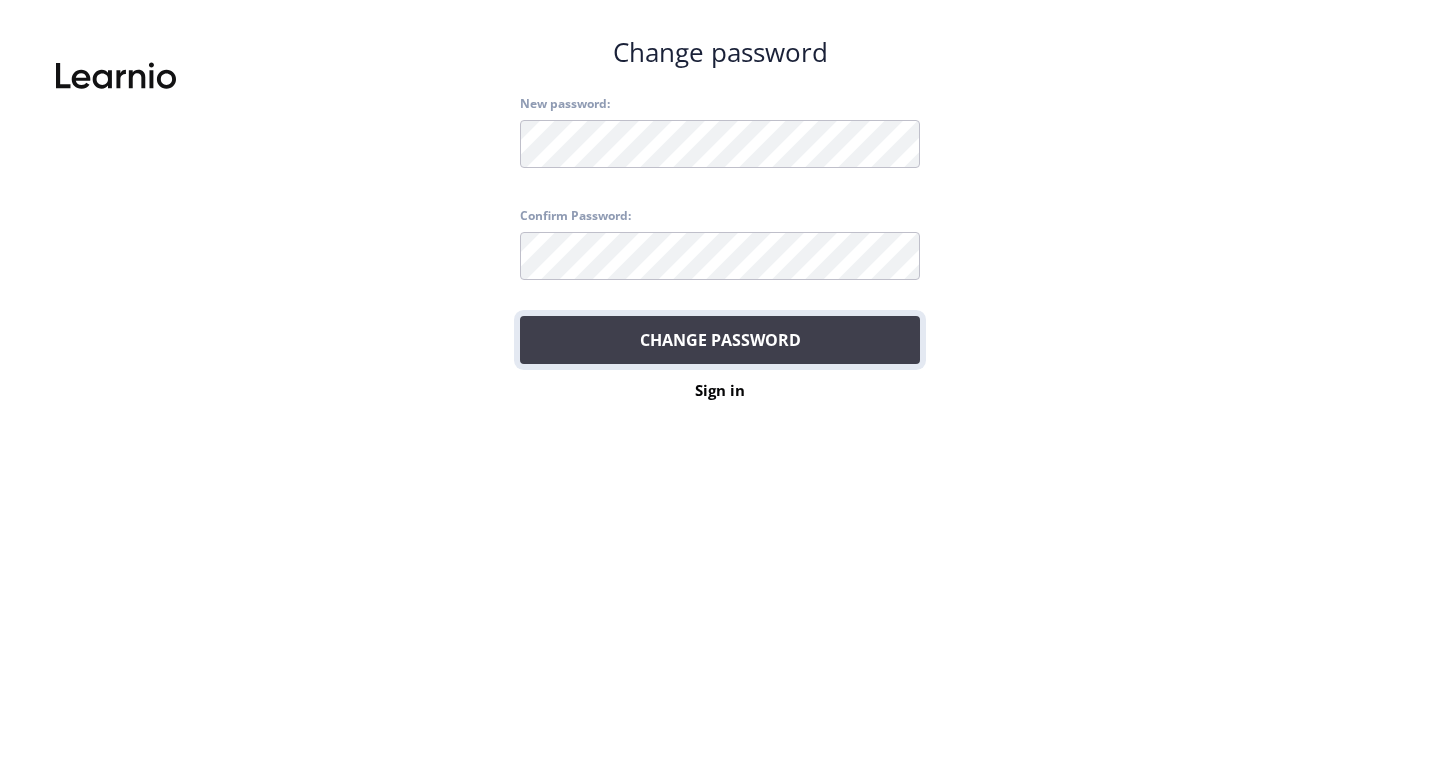 click on "Change password" at bounding box center (720, 340) 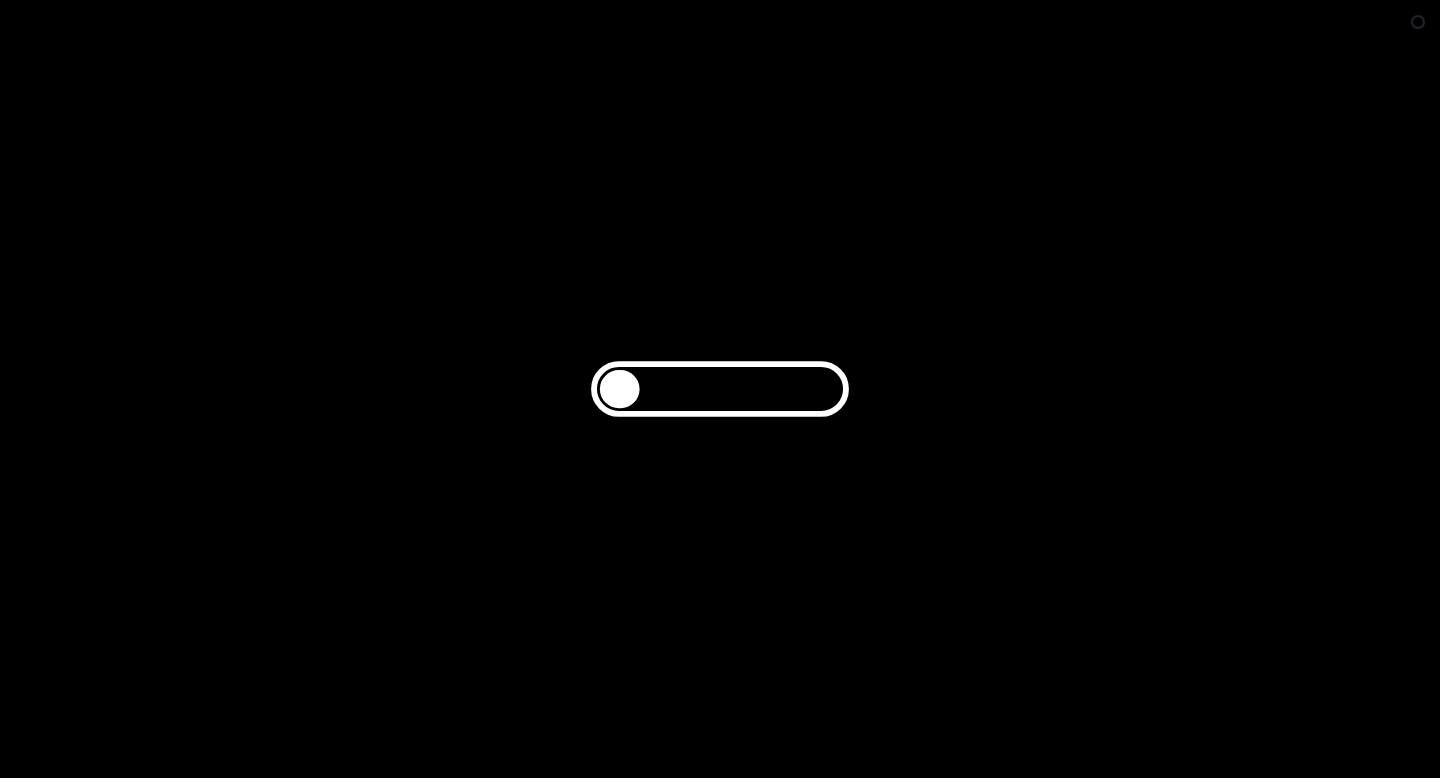 scroll, scrollTop: 0, scrollLeft: 0, axis: both 